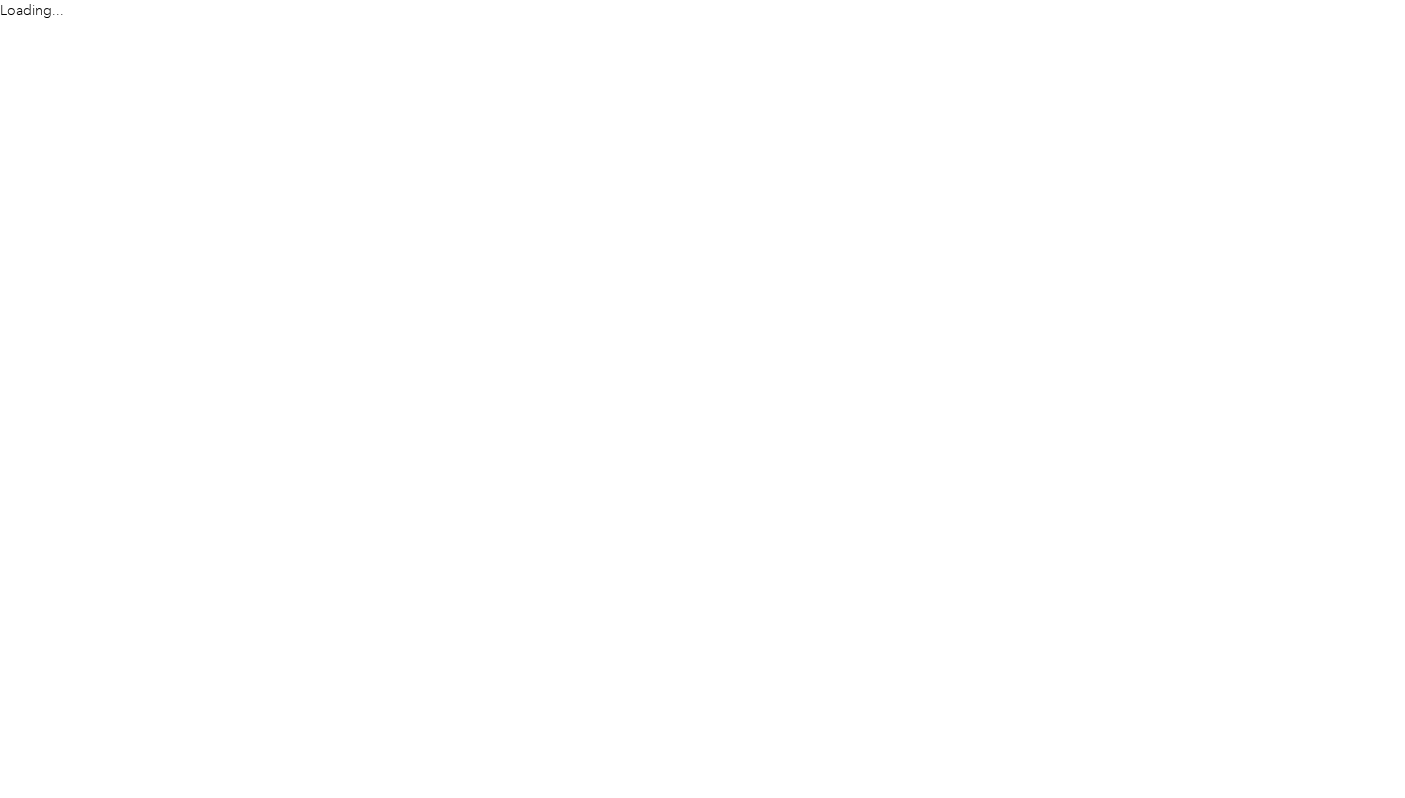 scroll, scrollTop: 0, scrollLeft: 0, axis: both 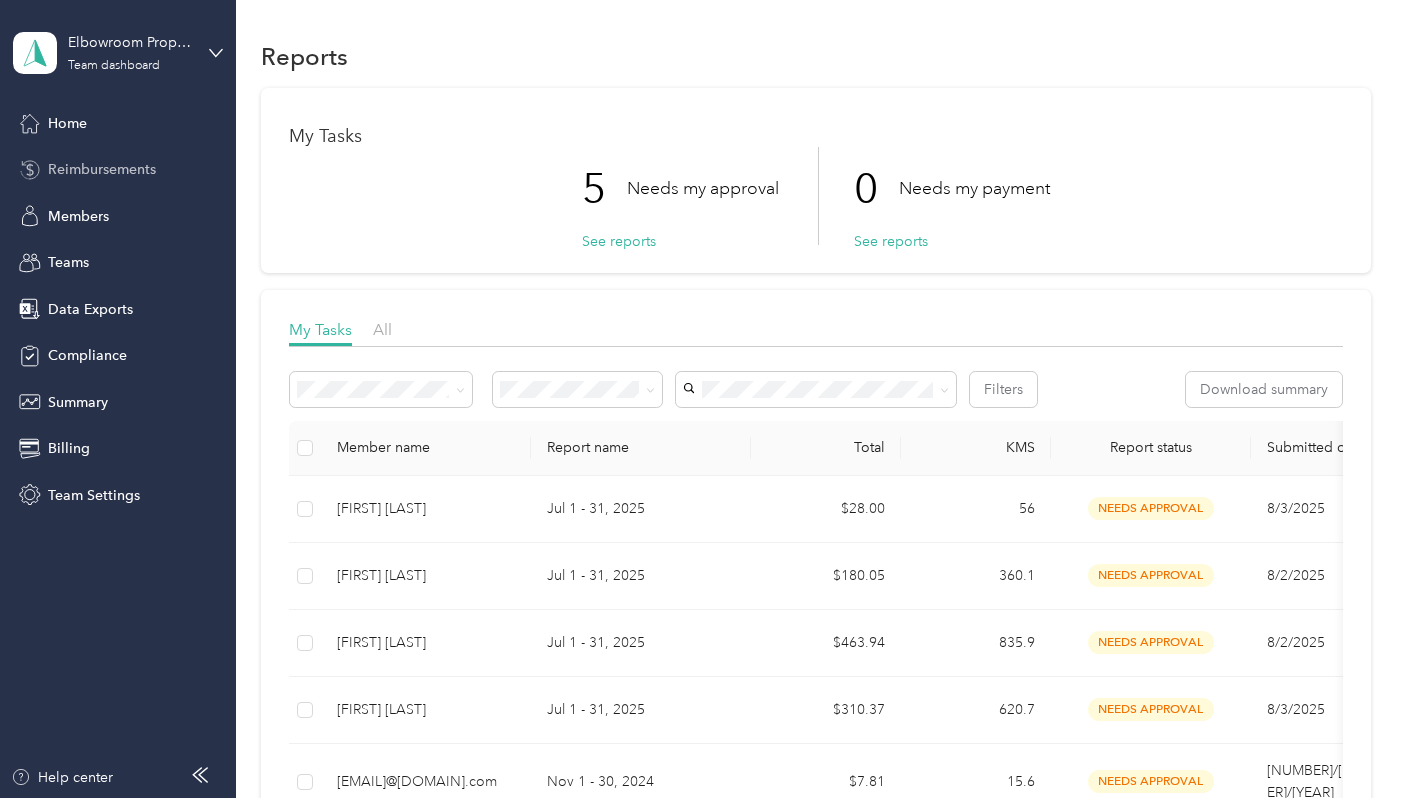 click on "Reimbursements" at bounding box center (102, 169) 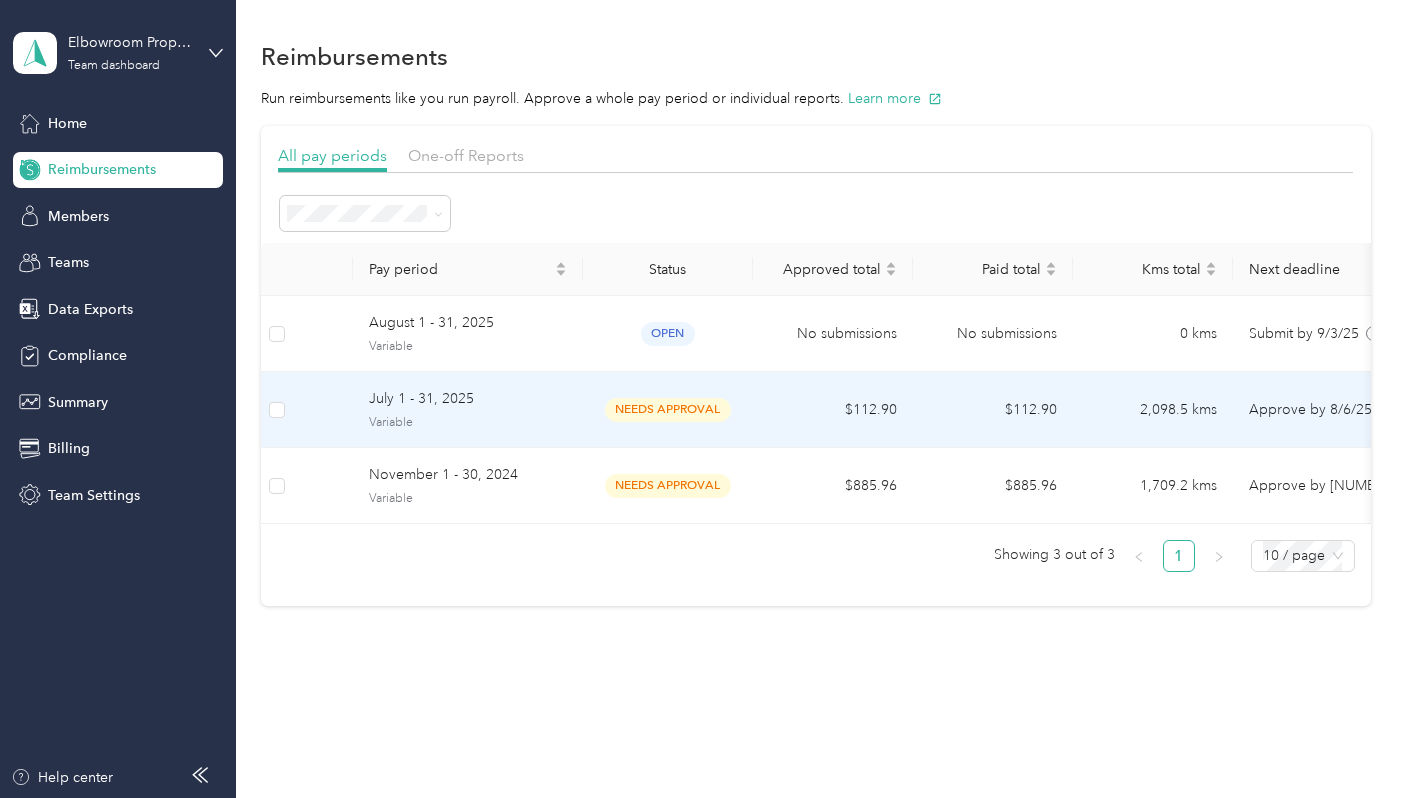 click on "July 1 - 31, 2025" at bounding box center (468, 399) 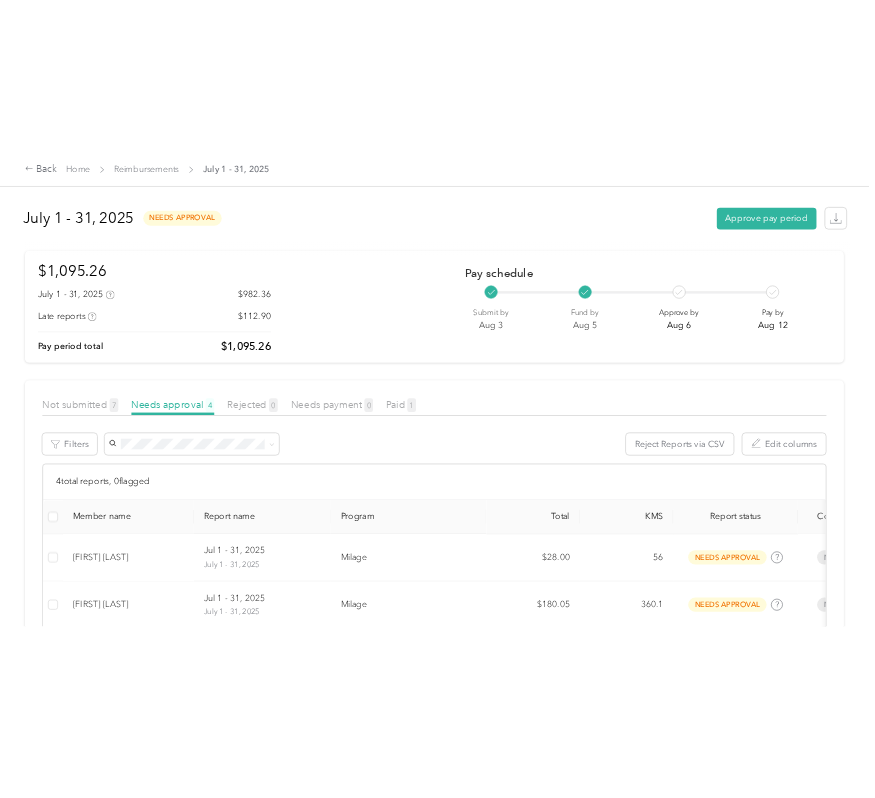 scroll, scrollTop: 249, scrollLeft: 0, axis: vertical 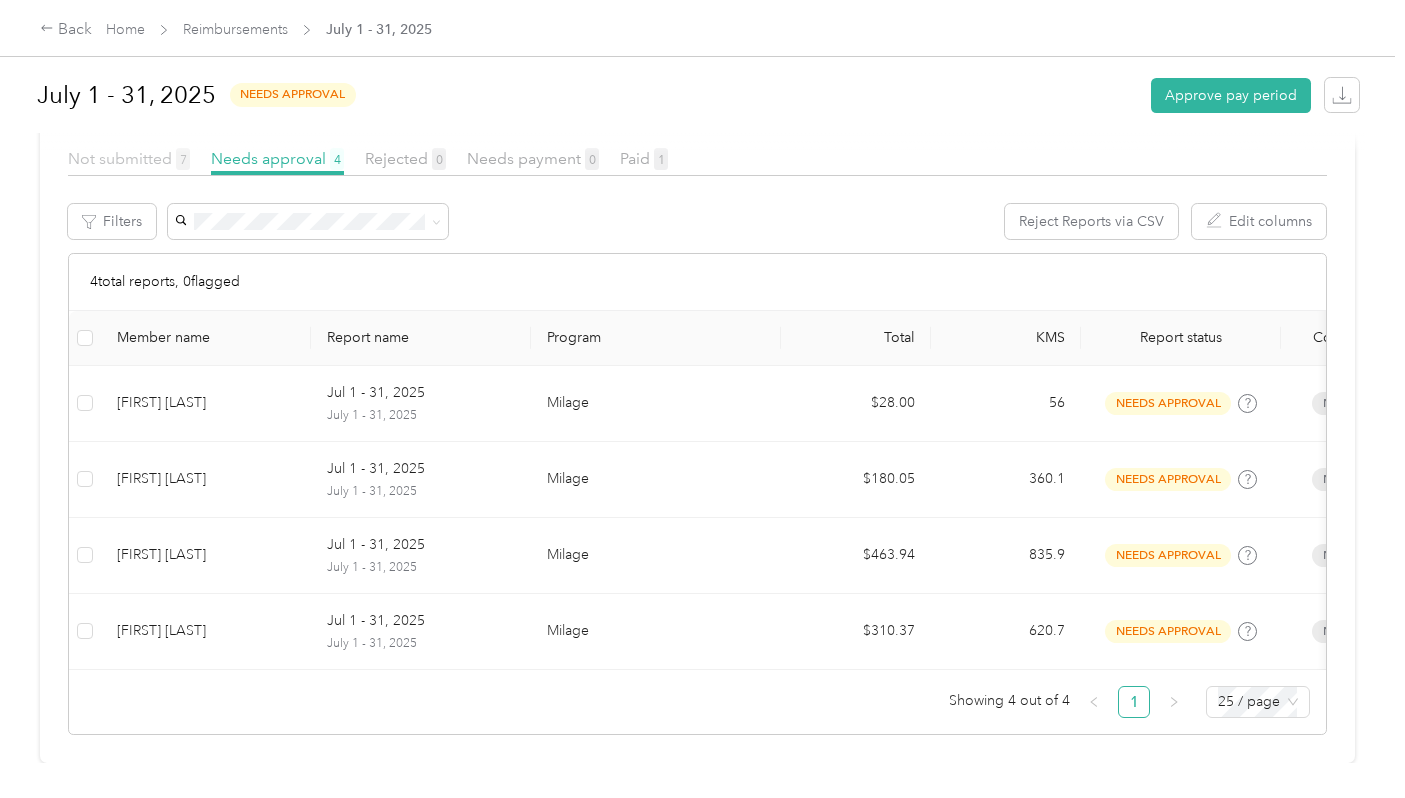 click on "Not submitted   7" at bounding box center [129, 158] 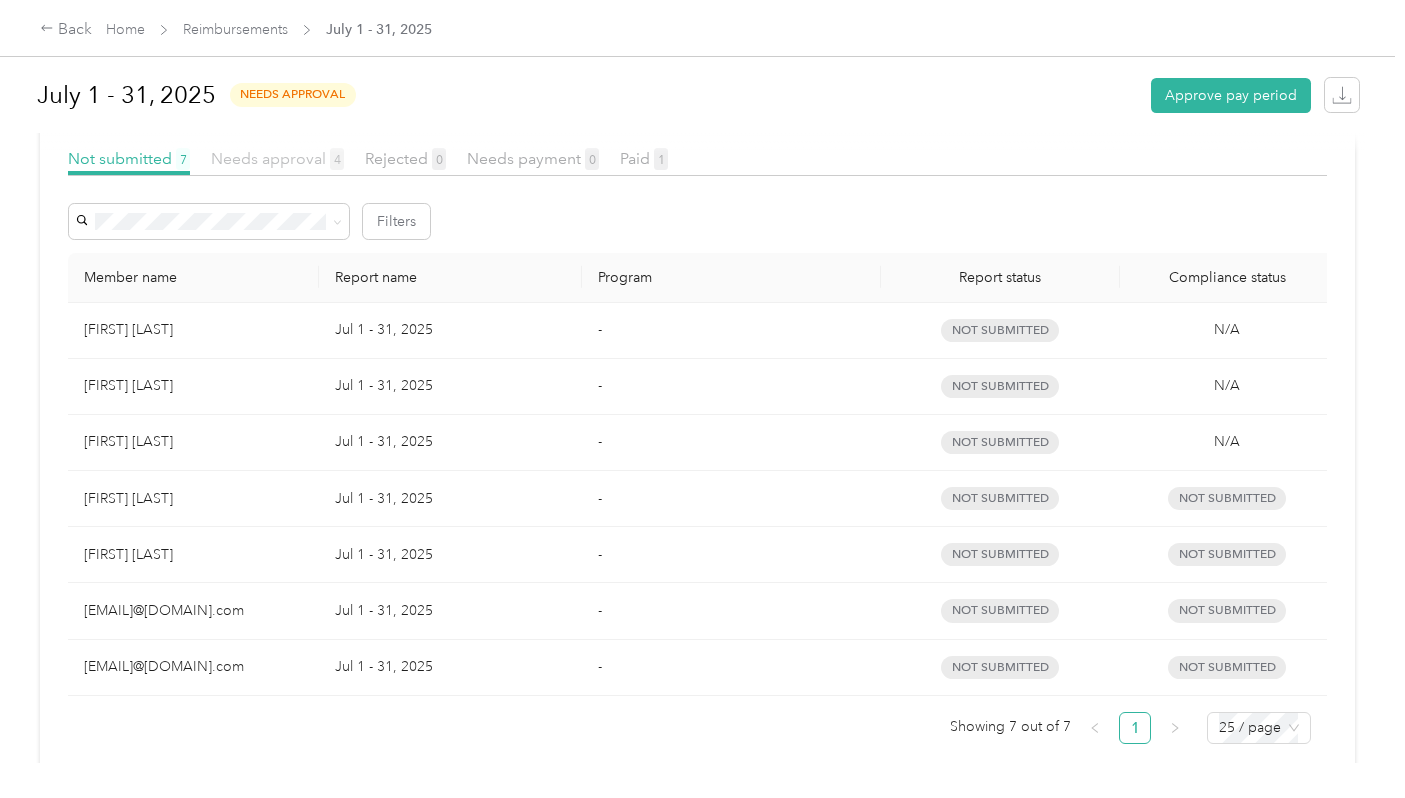 click on "Needs approval   4" at bounding box center (277, 158) 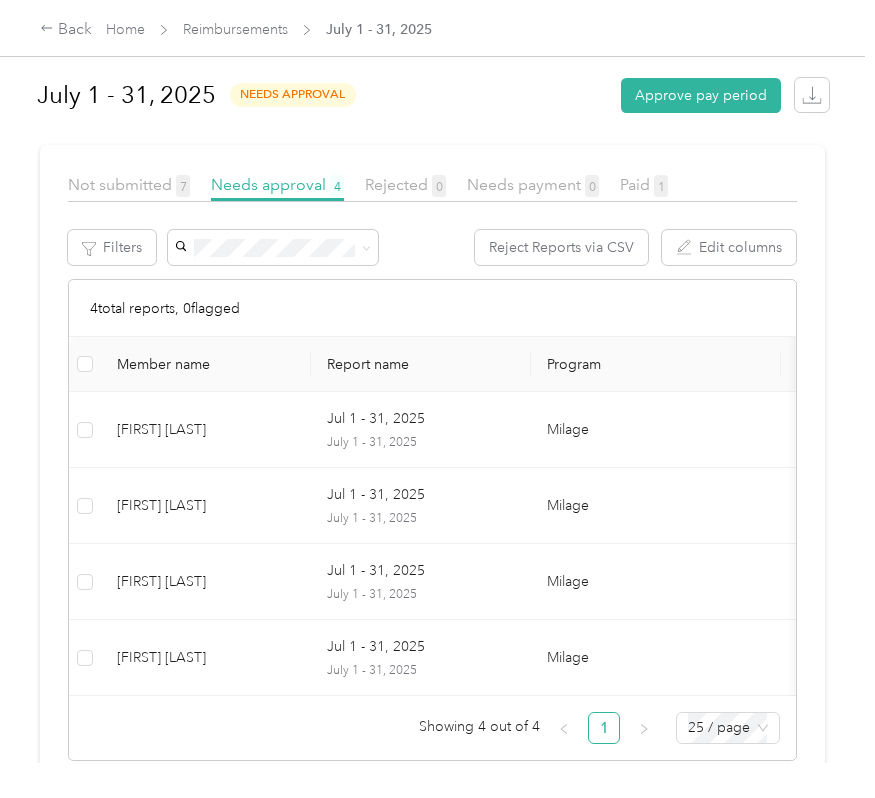 scroll, scrollTop: 392, scrollLeft: 0, axis: vertical 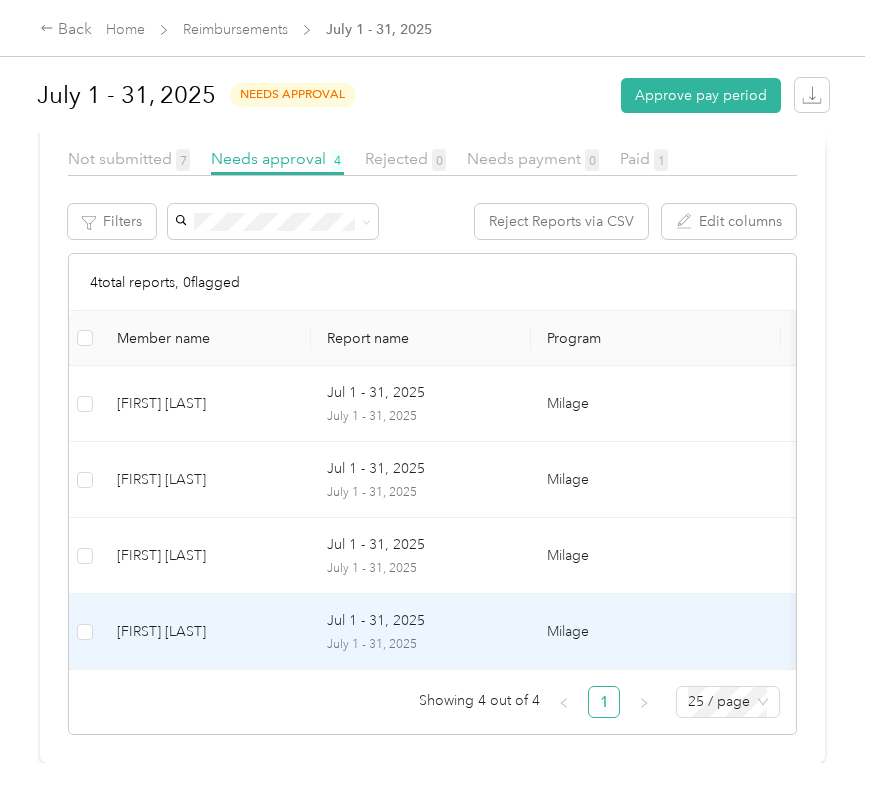click on "[FIRST]  [LAST]" at bounding box center (206, 632) 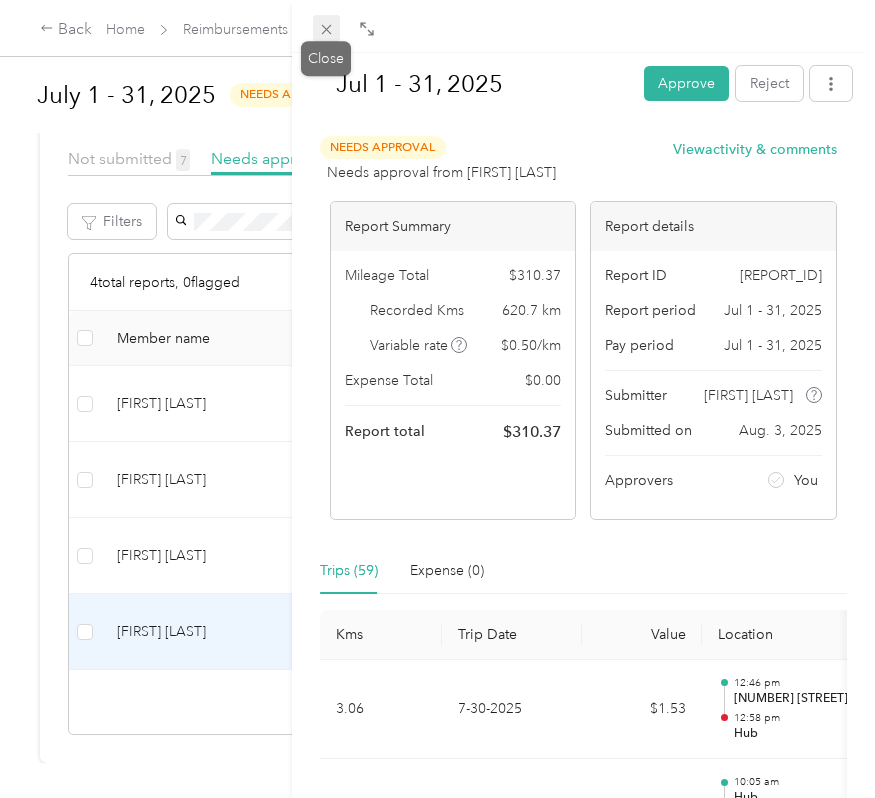 click at bounding box center (327, 29) 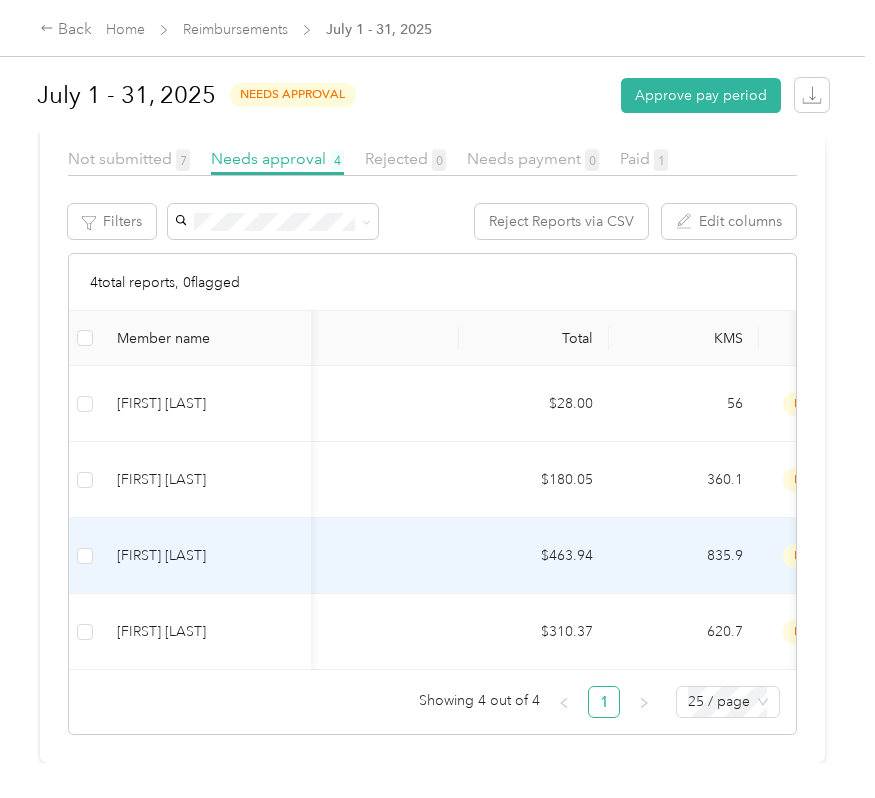 scroll, scrollTop: 0, scrollLeft: 308, axis: horizontal 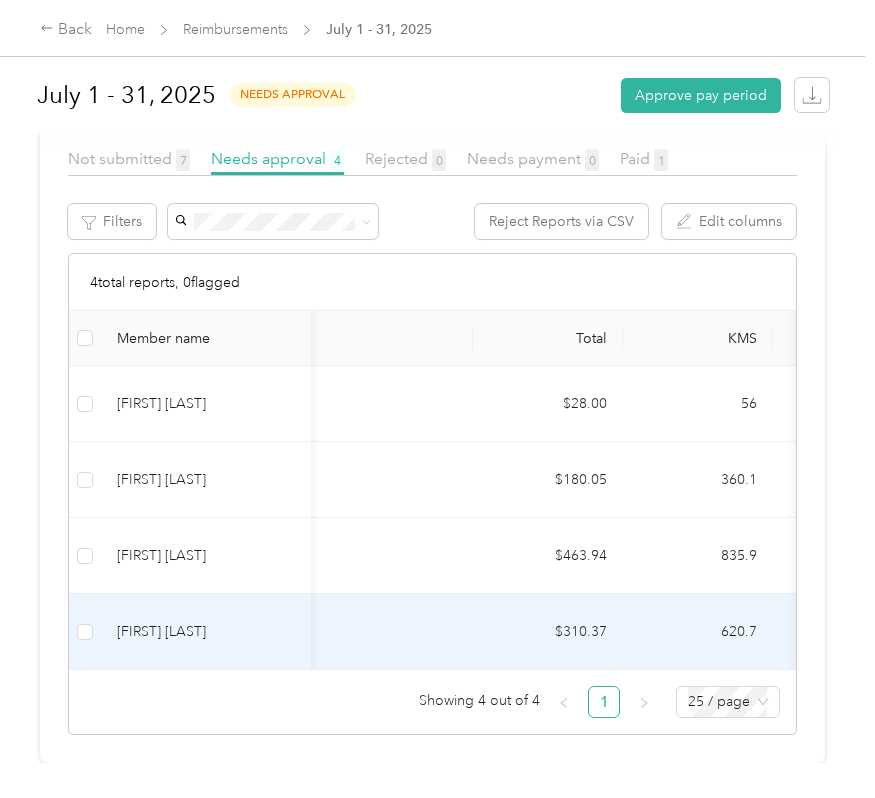 click on "[FIRST]  [LAST]" at bounding box center (206, 632) 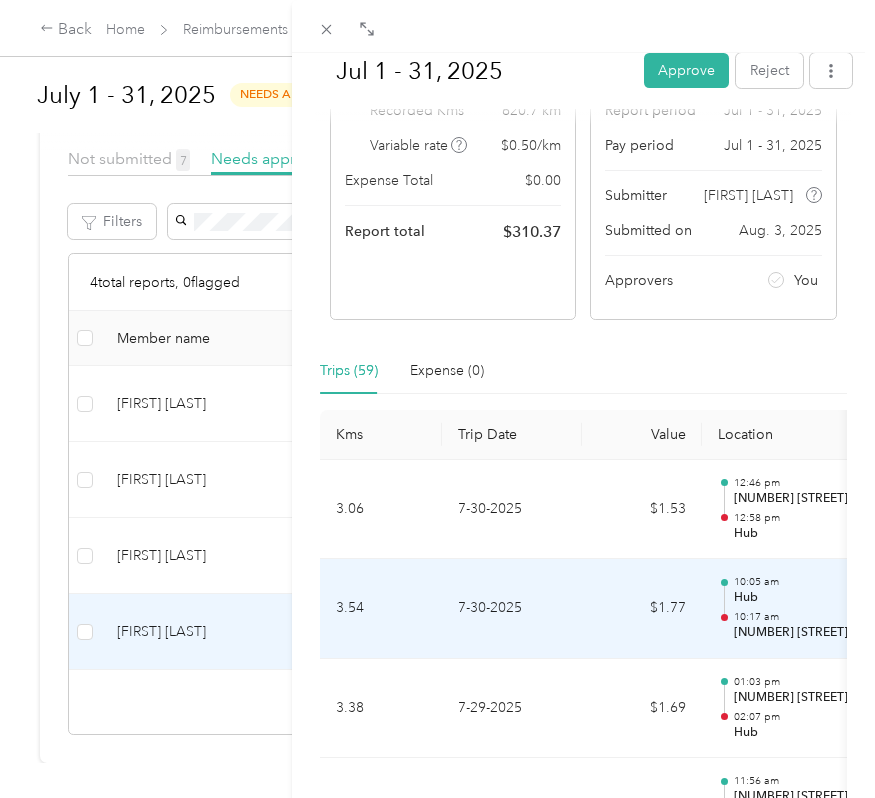 scroll, scrollTop: 0, scrollLeft: 0, axis: both 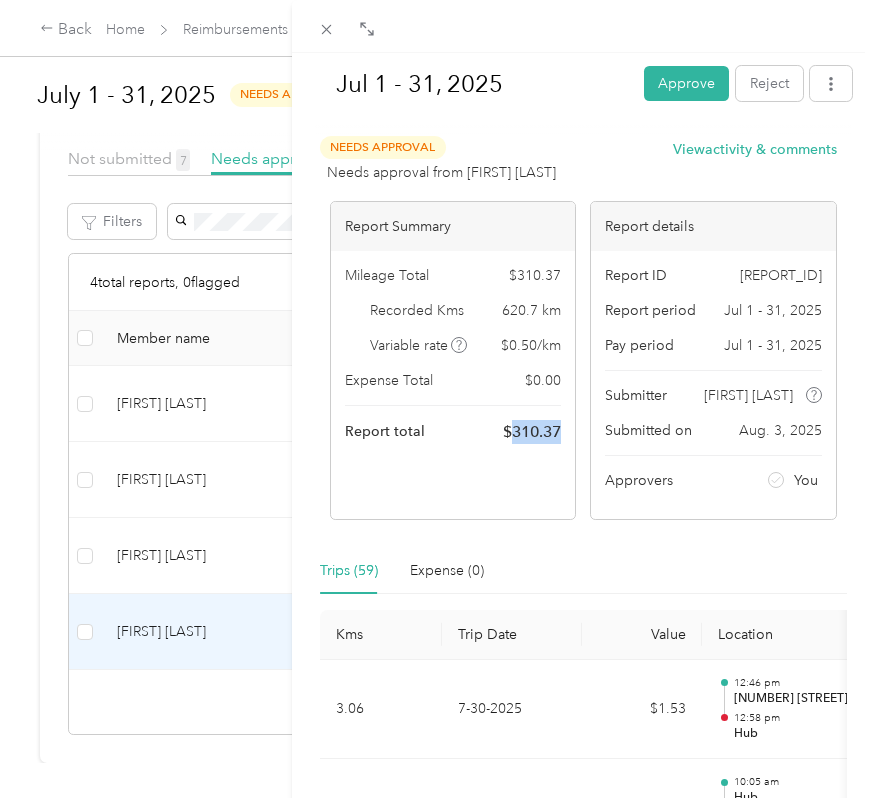 drag, startPoint x: 512, startPoint y: 431, endPoint x: 560, endPoint y: 432, distance: 48.010414 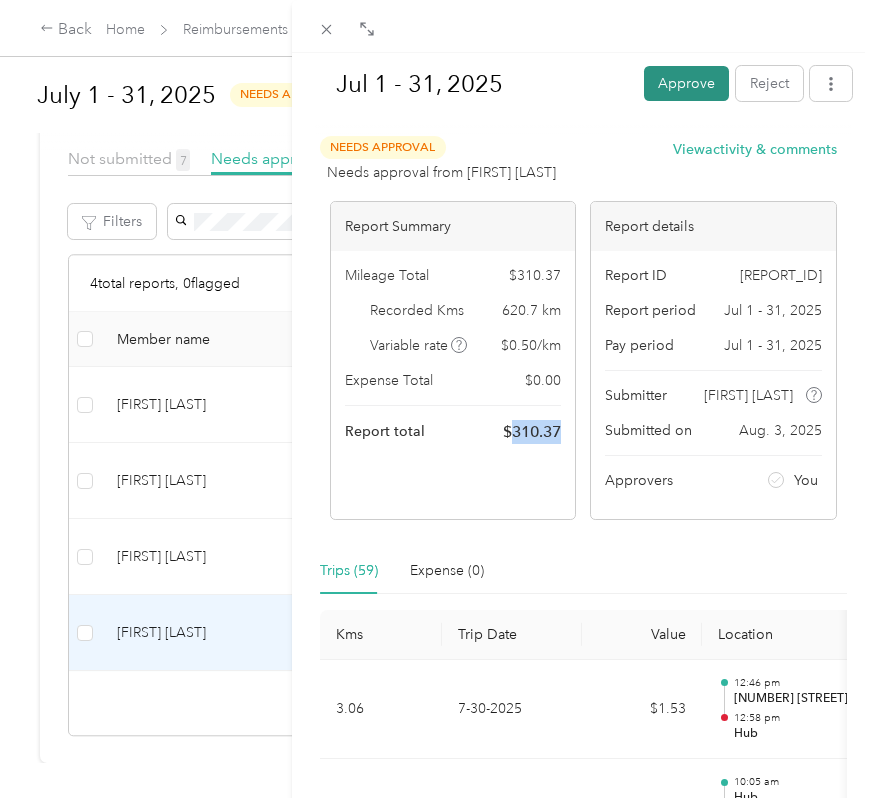 click on "Approve" at bounding box center (686, 83) 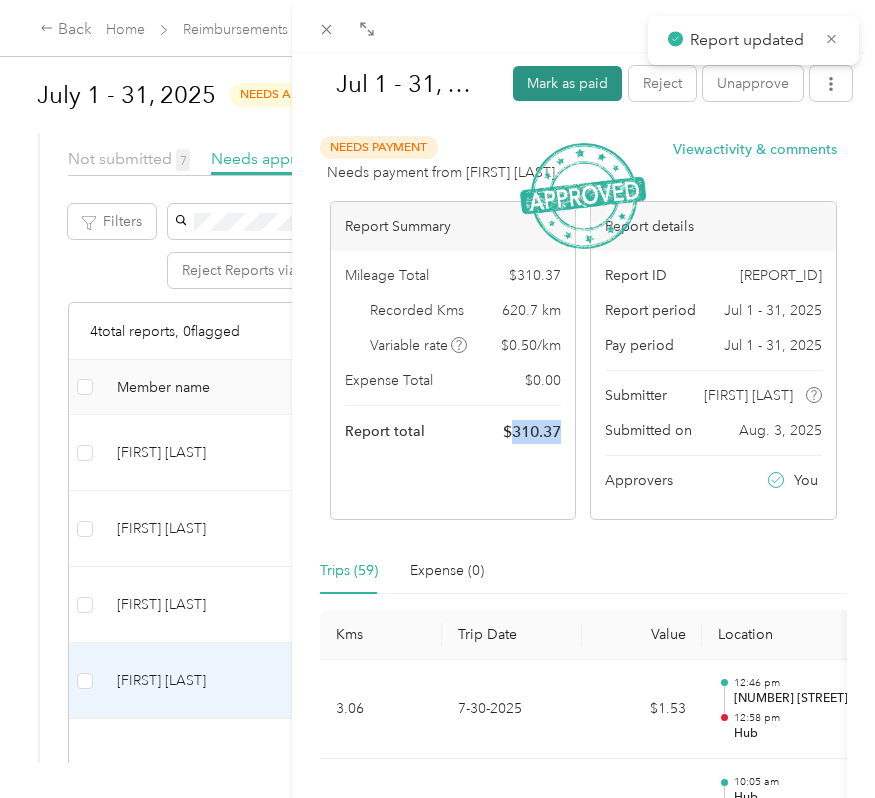 click on "Mark as paid" at bounding box center (567, 83) 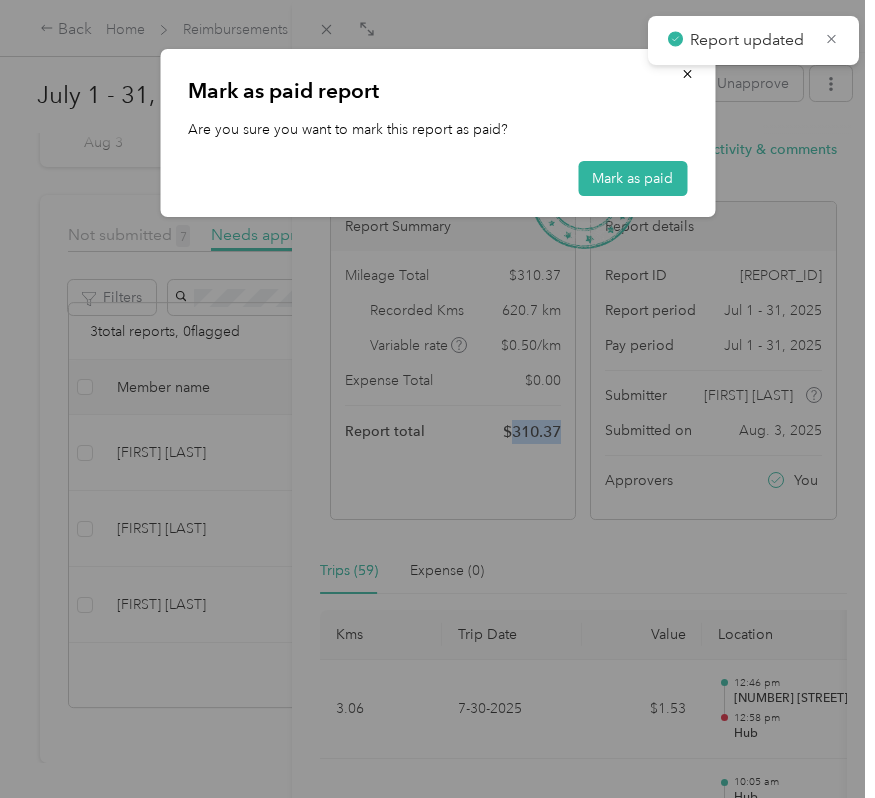 scroll, scrollTop: 316, scrollLeft: 0, axis: vertical 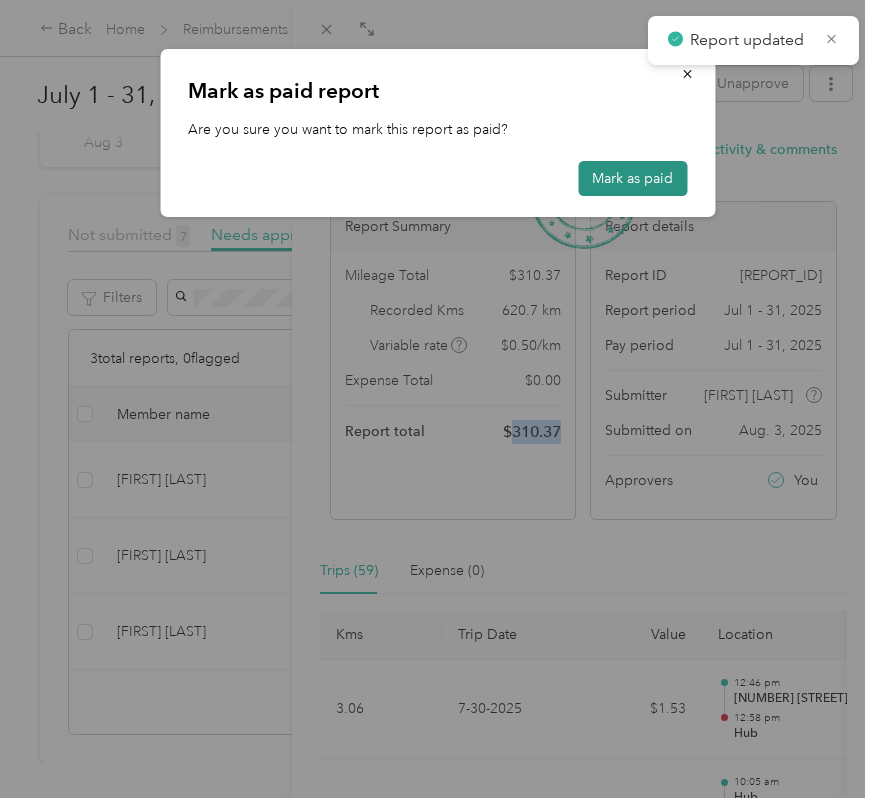 click on "Mark as paid" at bounding box center (632, 178) 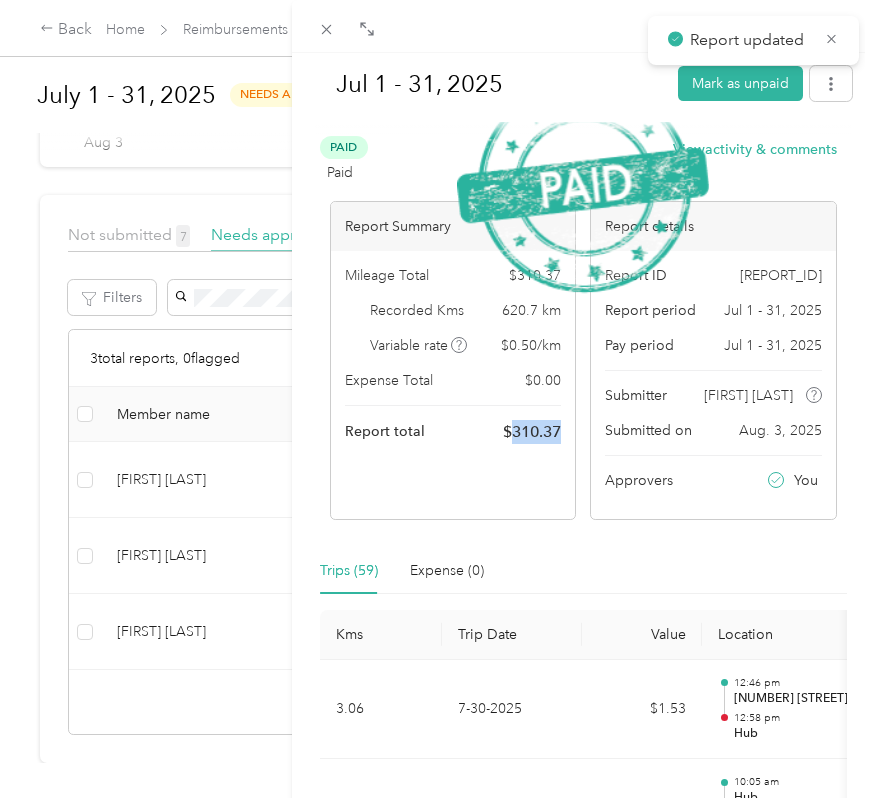 scroll, scrollTop: 316, scrollLeft: 0, axis: vertical 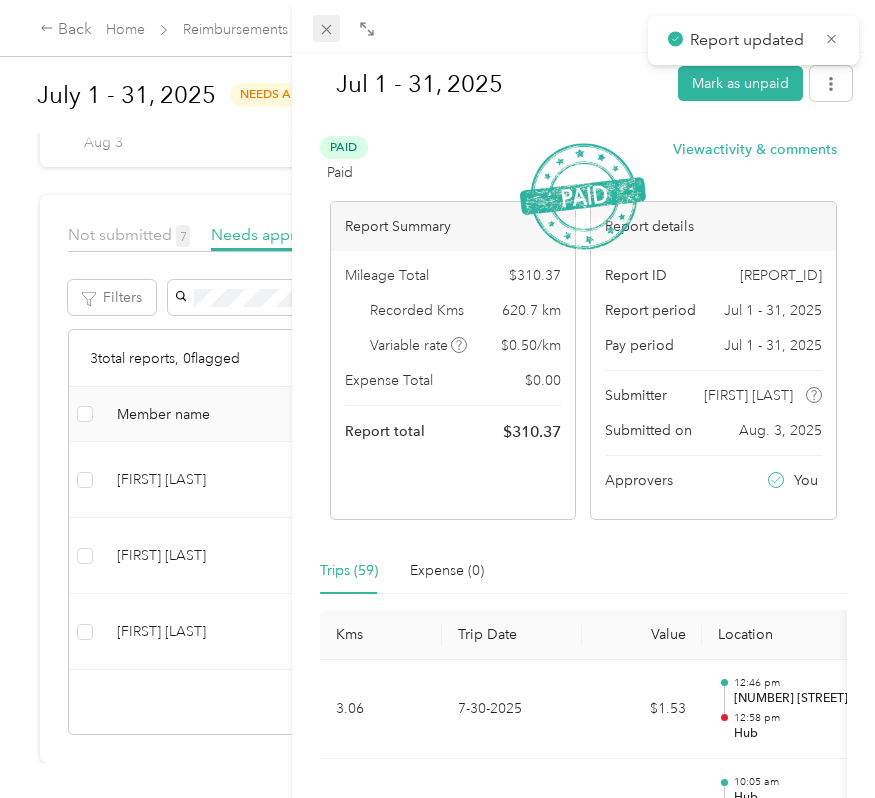 click 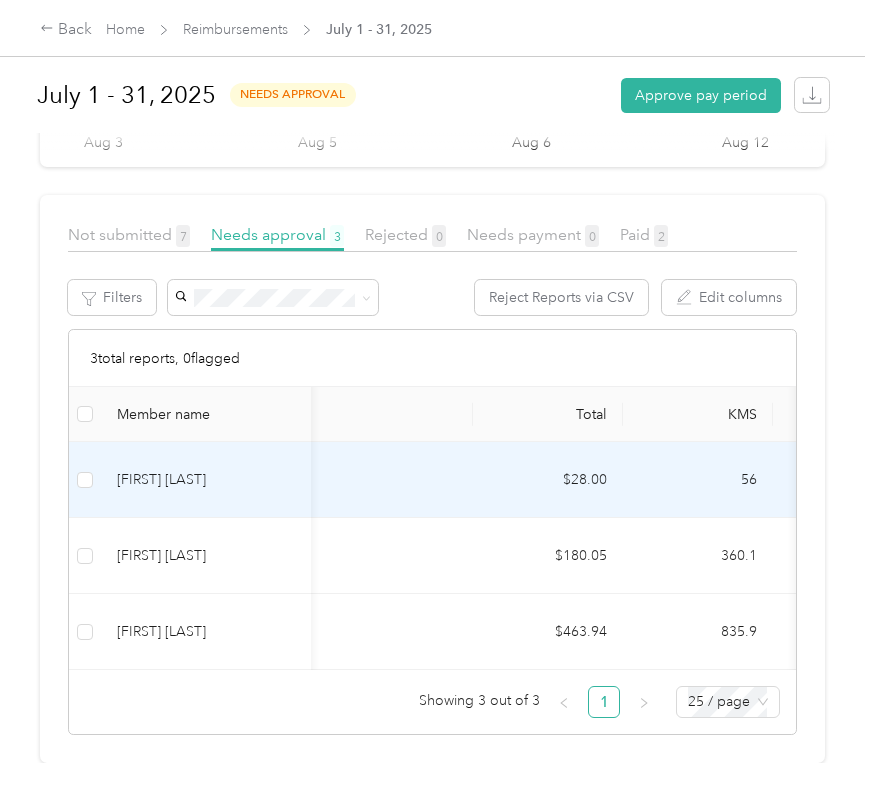 click on "[FIRST]  [LAST]" at bounding box center [206, 480] 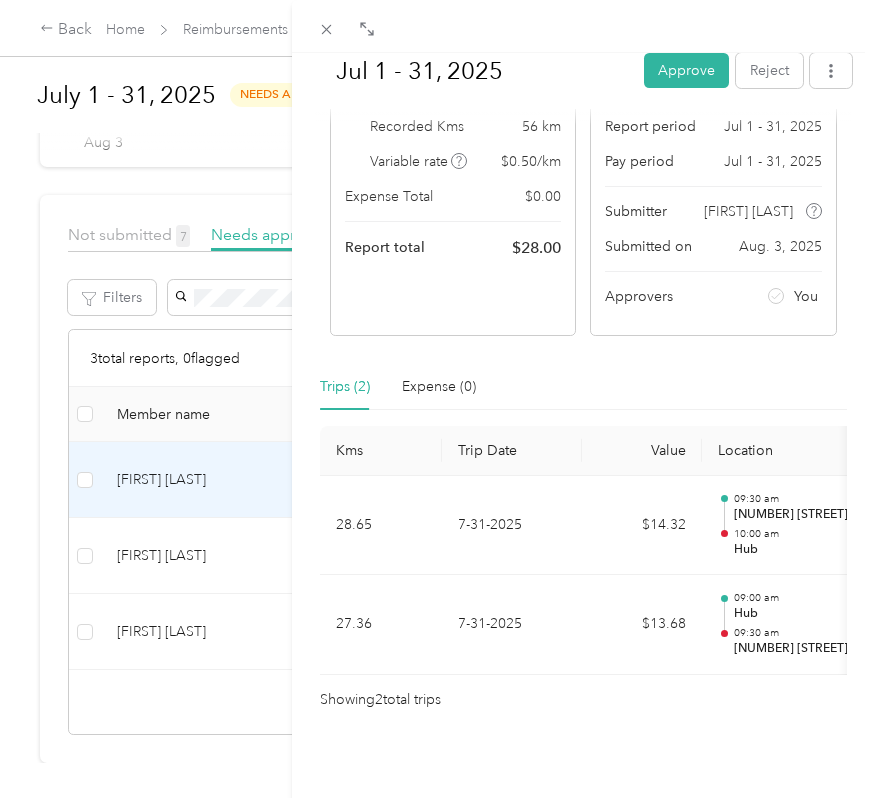 scroll, scrollTop: 0, scrollLeft: 0, axis: both 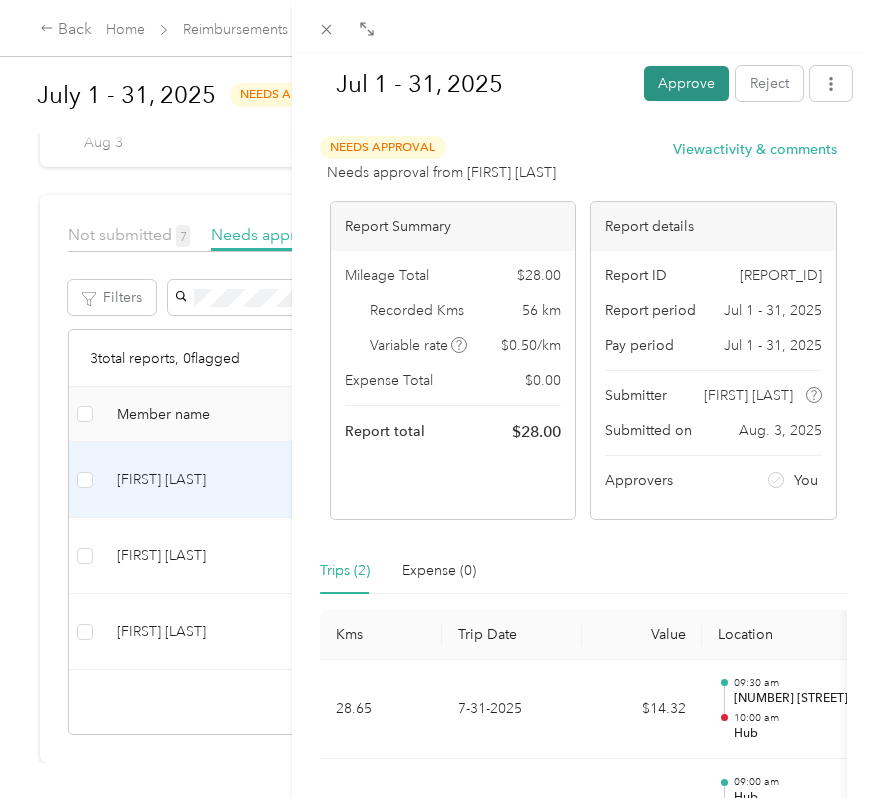 click on "Approve" at bounding box center [686, 83] 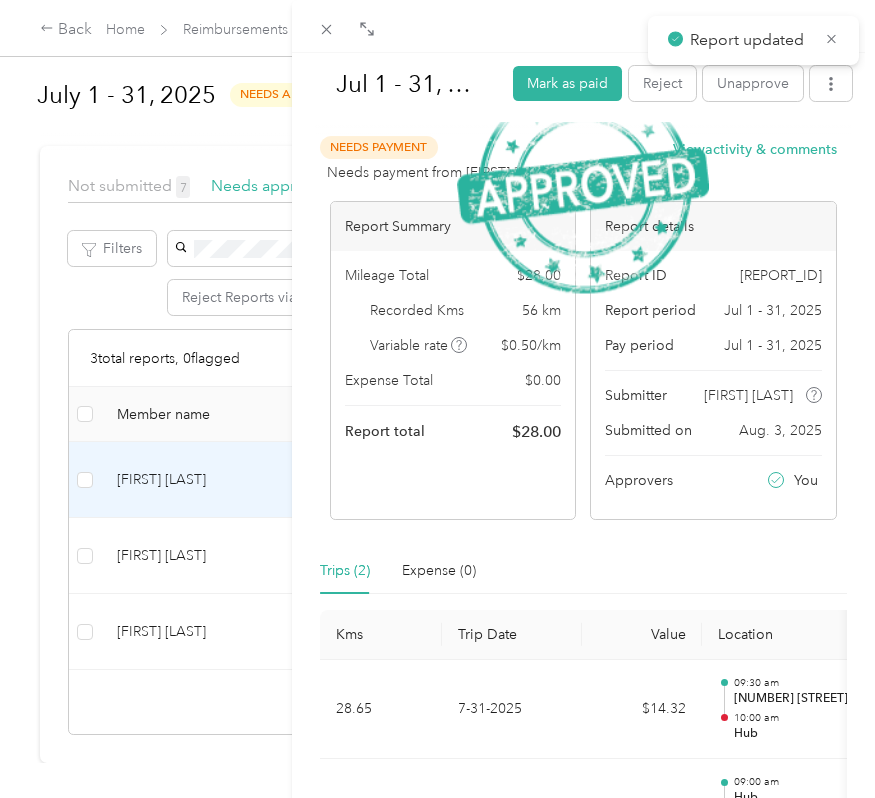 scroll, scrollTop: 240, scrollLeft: 0, axis: vertical 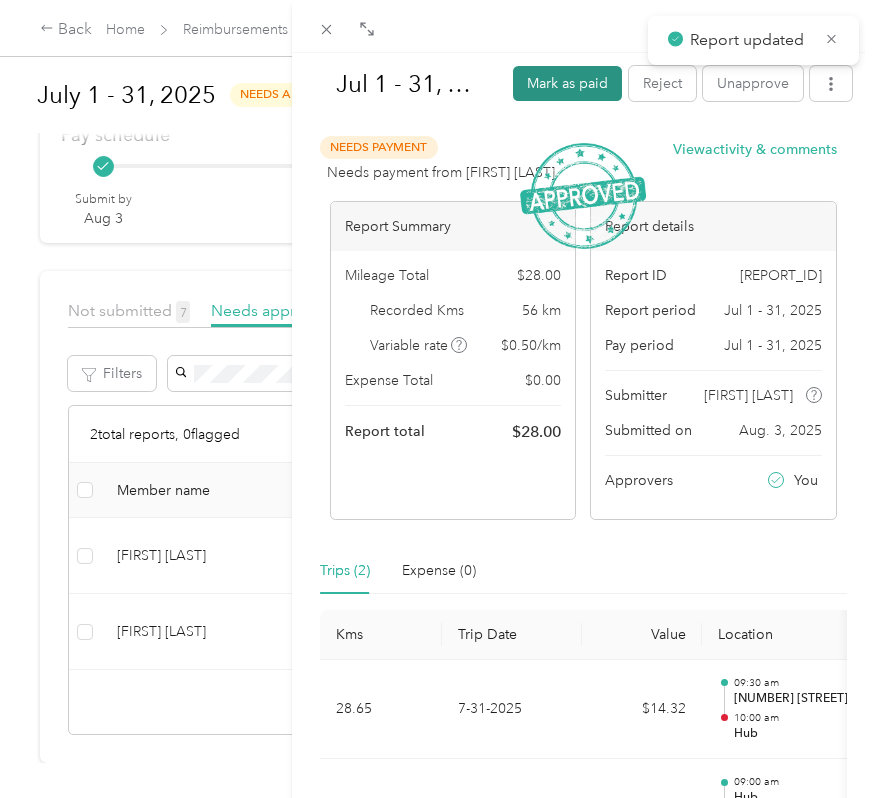 click on "Mark as paid" at bounding box center (567, 83) 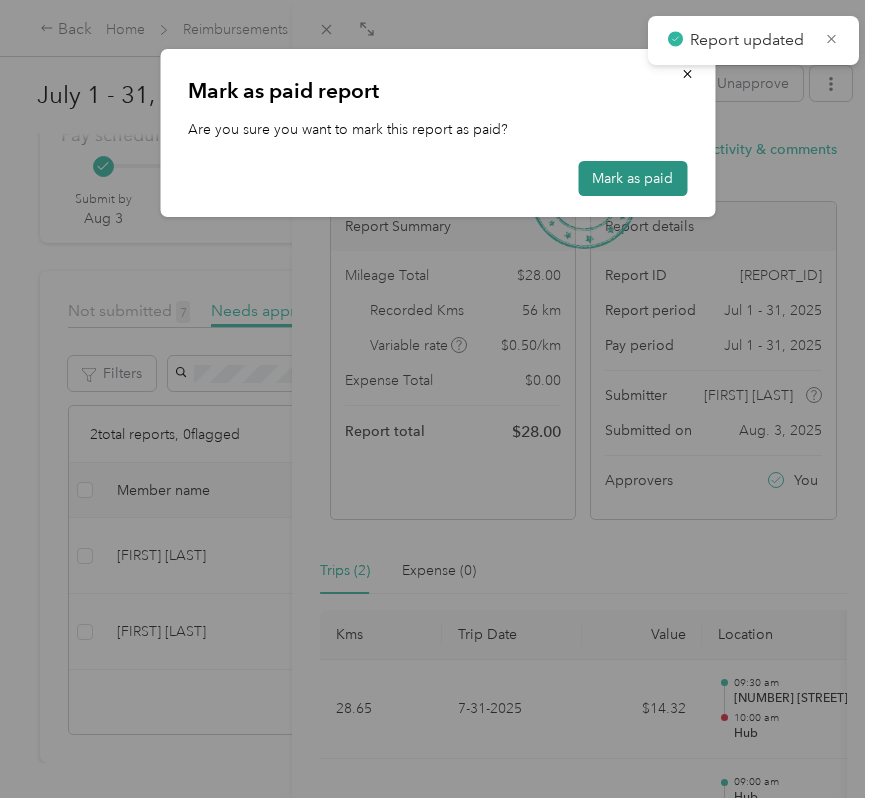 click on "Mark as paid" at bounding box center [632, 178] 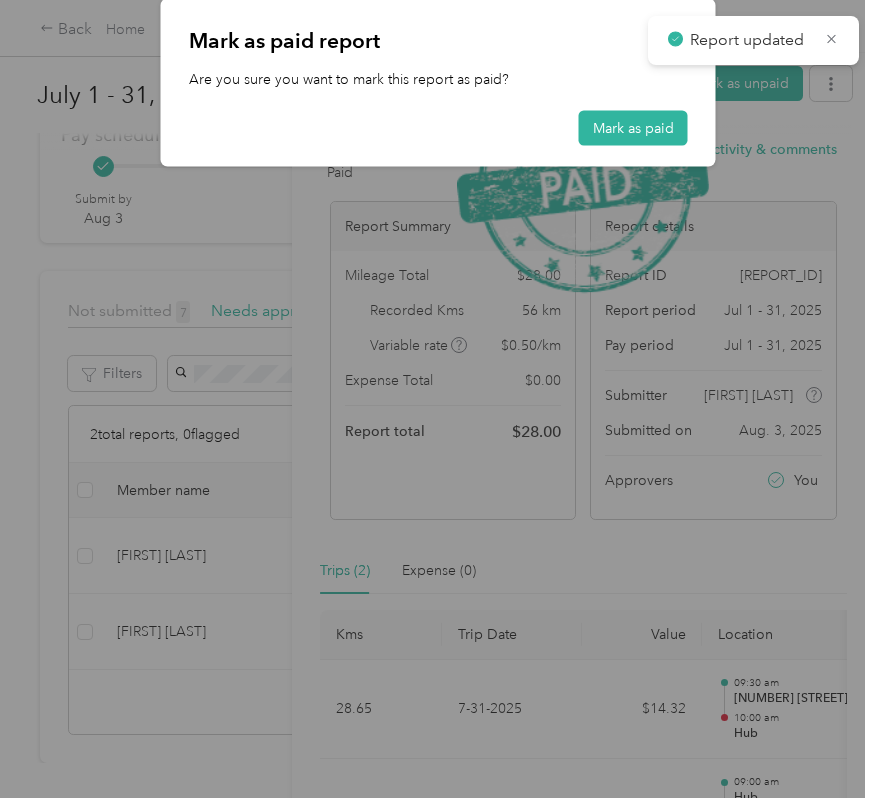 scroll, scrollTop: 240, scrollLeft: 0, axis: vertical 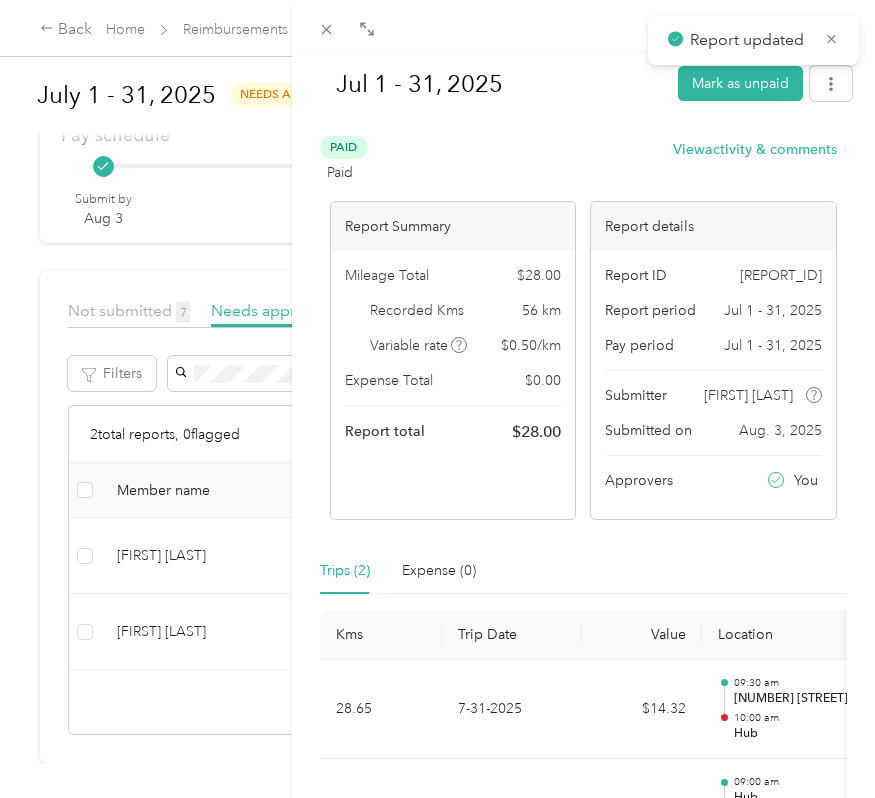 click on "Mark as unpaid Paid Paid View  activity & comments Report Summary Mileage Total $ [AMOUNT] Recorded Kms [NUMBER]   km Variable rate   $ [AMOUNT] / km Expense Total $ [AMOUNT] Report total $ [AMOUNT] Report details Report ID [REPORT_ID] Report period [MONTH] [NUMBER] - [NUMBER], [YEAR] Pay period [MONTH] [NUMBER] - [NUMBER], [YEAR] Submitter [FIRST]  [LAST] Submitted on [MONTH]. [NUMBER], [YEAR] Approvers You Trips ([NUMBER]) Expense ([NUMBER]) Kms Trip Date Value Location Track Method Purpose Notes Tags                   [NUMBER] [MONTH]-[NUMBER]-[YEAR] $[AMOUNT] [TIME] [NUMBER] [STREET], [CITY], [PROVINCE], [COUNTRY] [TIME] Hub Manual [COMPANY] - [NUMBER] [MONTH]-[NUMBER]-[YEAR] $[AMOUNT] [TIME] Hub [TIME] [NUMBER] [STREET], [CITY], [PROVINCE], [COUNTRY] Manual [COMPANY] - Showing  [NUMBER]  total trips" at bounding box center [437, 399] 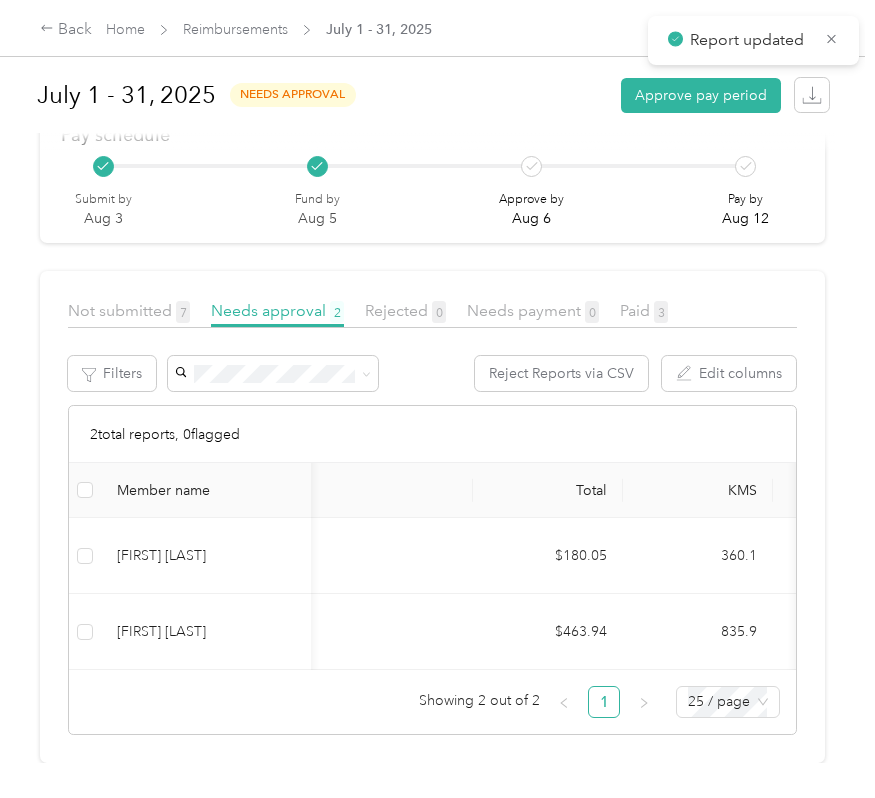 click at bounding box center [437, 399] 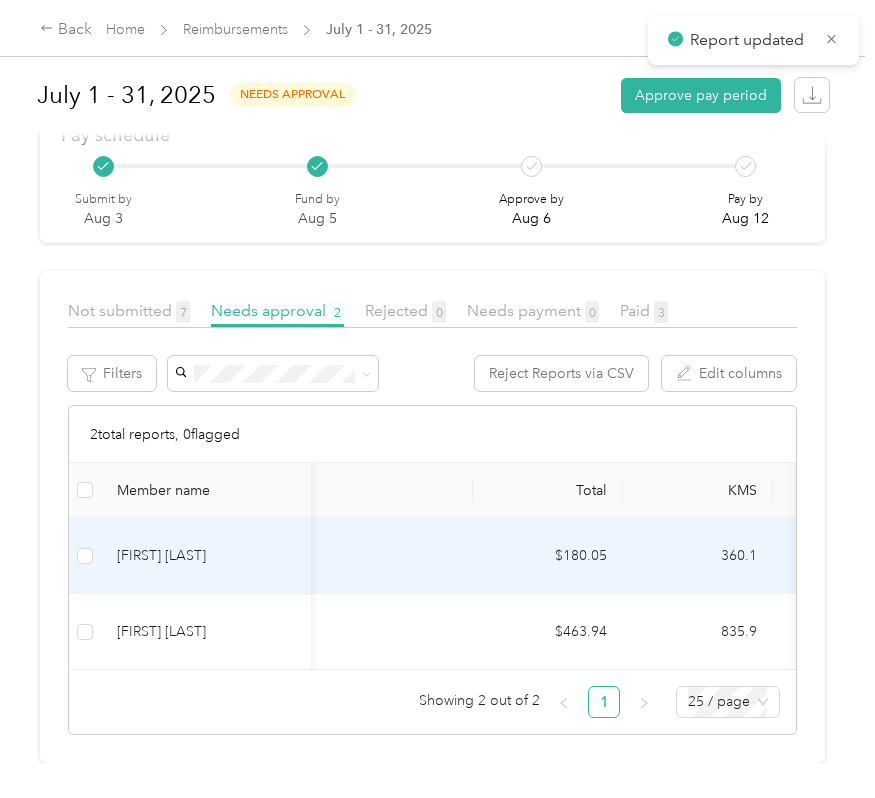 click on "Milage" at bounding box center (348, 556) 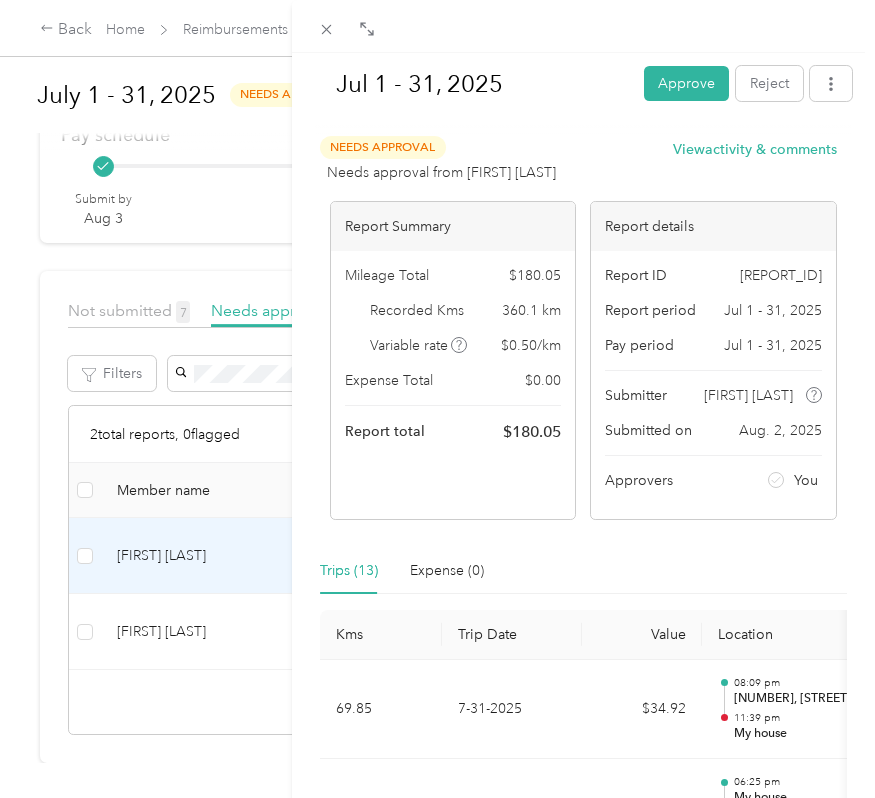 scroll, scrollTop: 240, scrollLeft: 0, axis: vertical 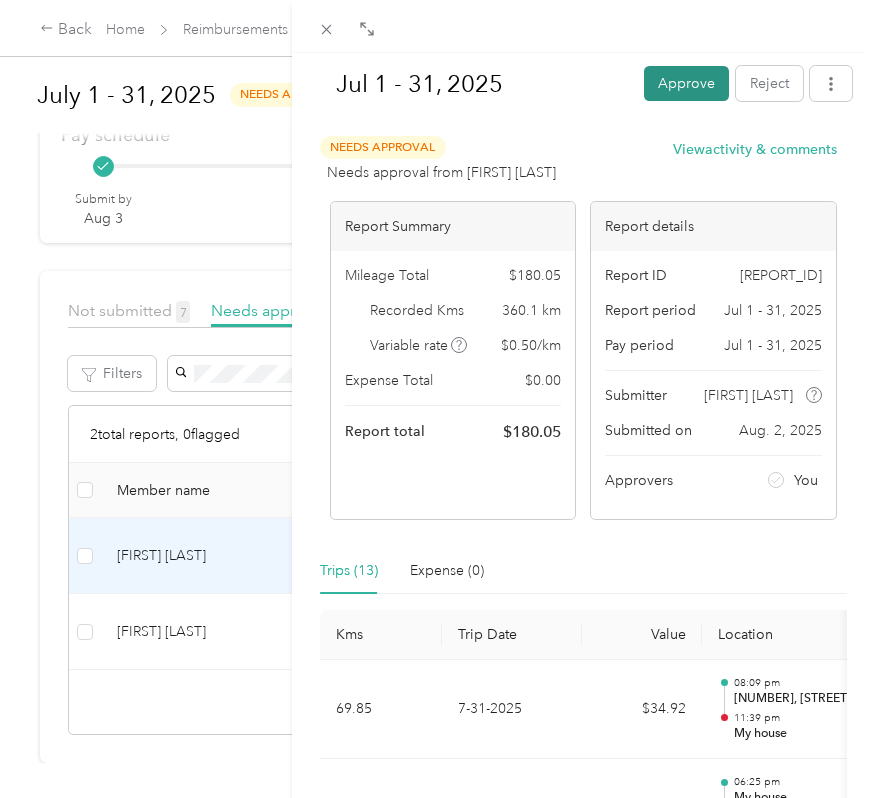 click on "Approve" at bounding box center (686, 83) 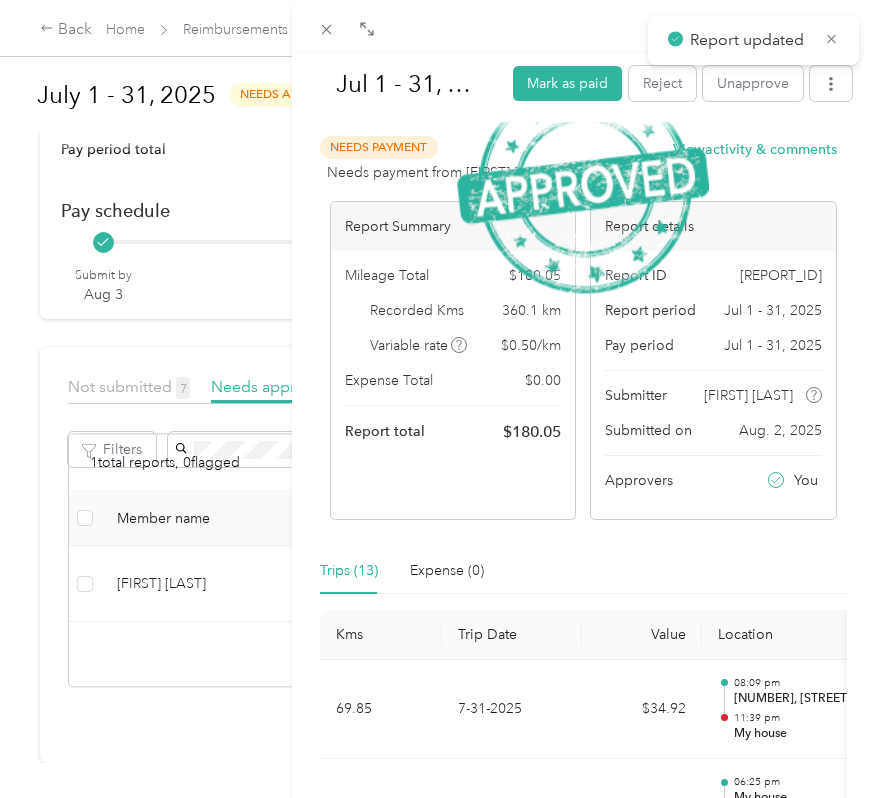 scroll, scrollTop: 164, scrollLeft: 0, axis: vertical 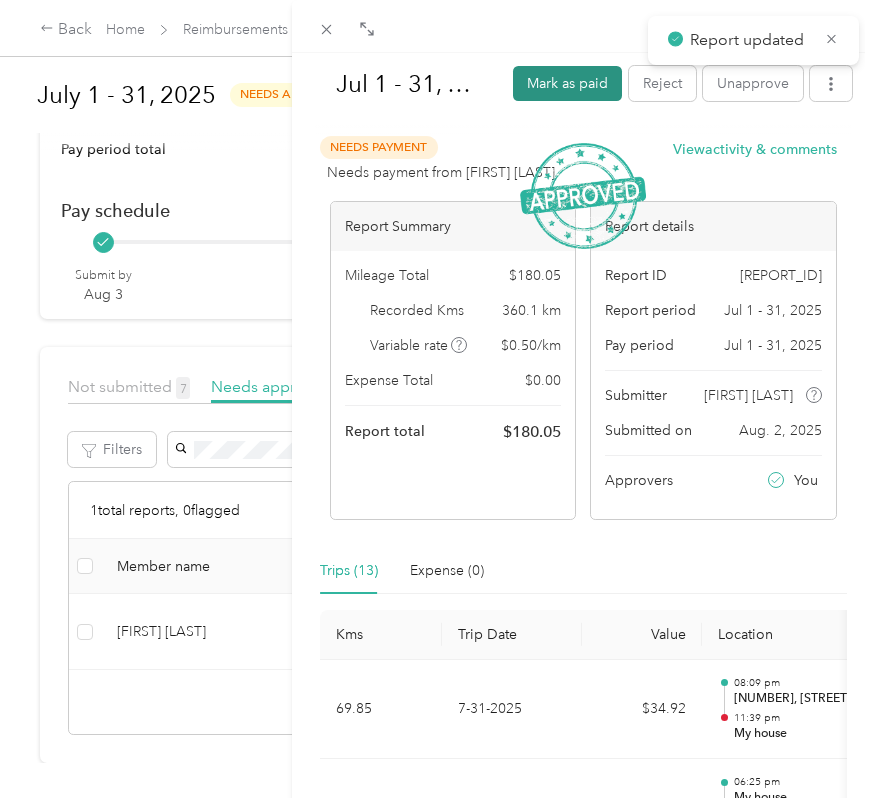 click on "Mark as paid" at bounding box center [567, 83] 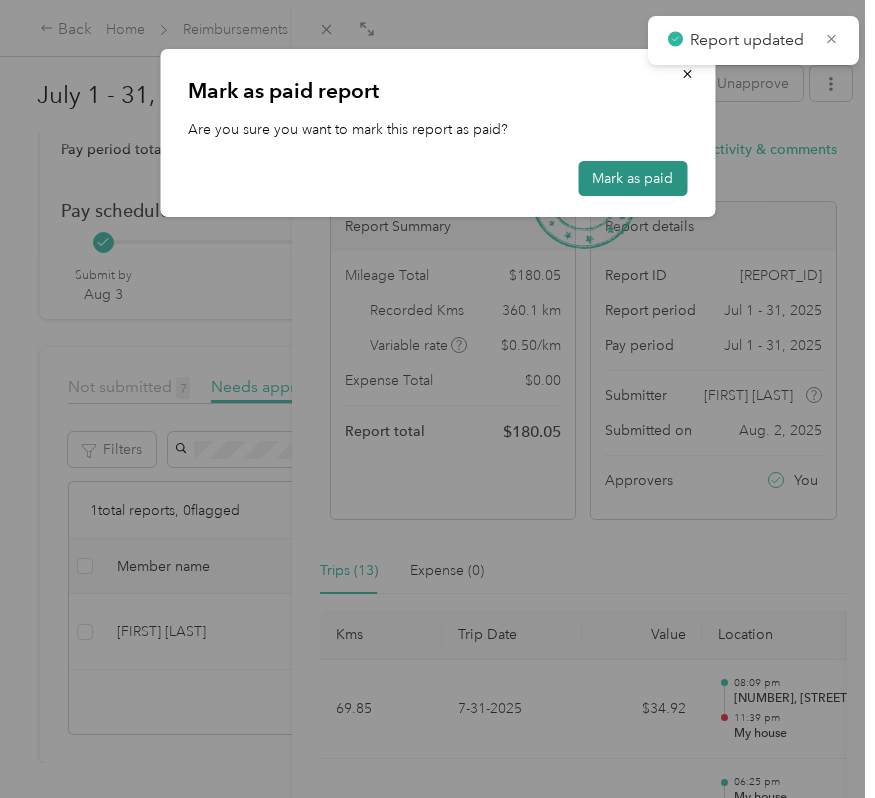 click on "Mark as paid" at bounding box center [632, 178] 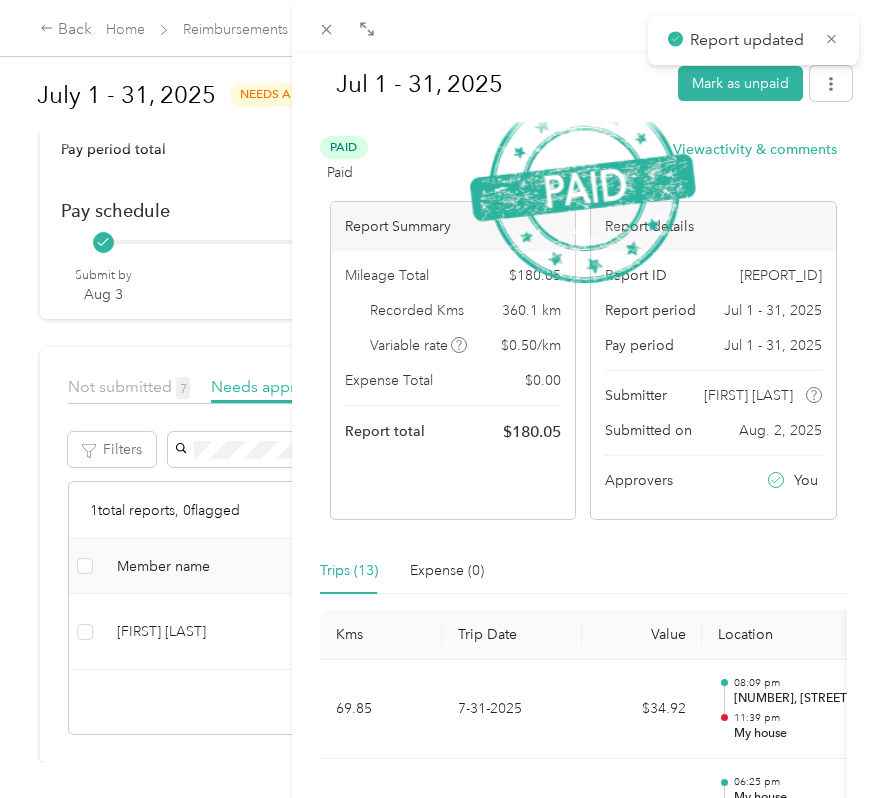 scroll, scrollTop: 164, scrollLeft: 0, axis: vertical 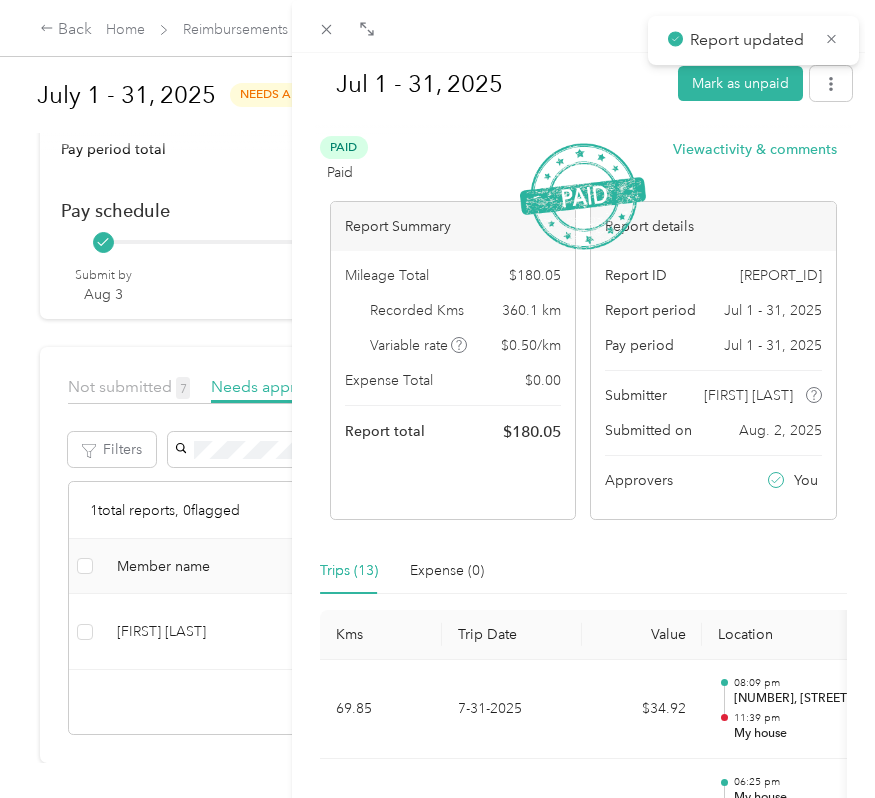 click on "[MONTH] [NUMBER] - [NUMBER], [YEAR] Mark as unpaid Paid Paid View  activity & comments Report Summary Mileage Total $ [AMOUNT] Recorded Kms [NUMBER]   km Variable rate   $ [AMOUNT] / km Expense Total $ [AMOUNT] Report total $ [AMOUNT] Report details Report ID [REPORT_ID] Report period [MONTH] [NUMBER] - [NUMBER], [YEAR] Pay period [MONTH] [NUMBER] - [NUMBER], [YEAR] Submitter [FIRST] [LAST] Submitted on [MONTH]. [NUMBER], [YEAR] Approvers You Trips ([NUMBER]) Expense ([NUMBER]) Kms Trip Date Value Location Track Method Purpose Notes Tags                   [NUMBER] [MONTH]-[NUMBER]-[YEAR] $[AMOUNT] [TIME] [NUMBER], [STREET], [AREA], [CITY], [PROVINCE], [POSTAL_CODE], [COUNTRY] [TIME] My house GPS [COMPANY] - [NUMBER] [MONTH]-[NUMBER]-[YEAR] $[AMOUNT] [TIME] My house [TIME] [NUMBER] [STREET], [AREA], [CITY], [PROVINCE] GPS [COMPANY] - [NUMBER] [MONTH]-[NUMBER]-[YEAR] $[AMOUNT] [TIME] My house [TIME] [NUMBER] [STREET], [AREA], [CITY], [PROVINCE] GPS [COMPANY] - [NUMBER] [MONTH]-[NUMBER]-[YEAR] $[AMOUNT] [TIME] [TIME]" at bounding box center [437, 399] 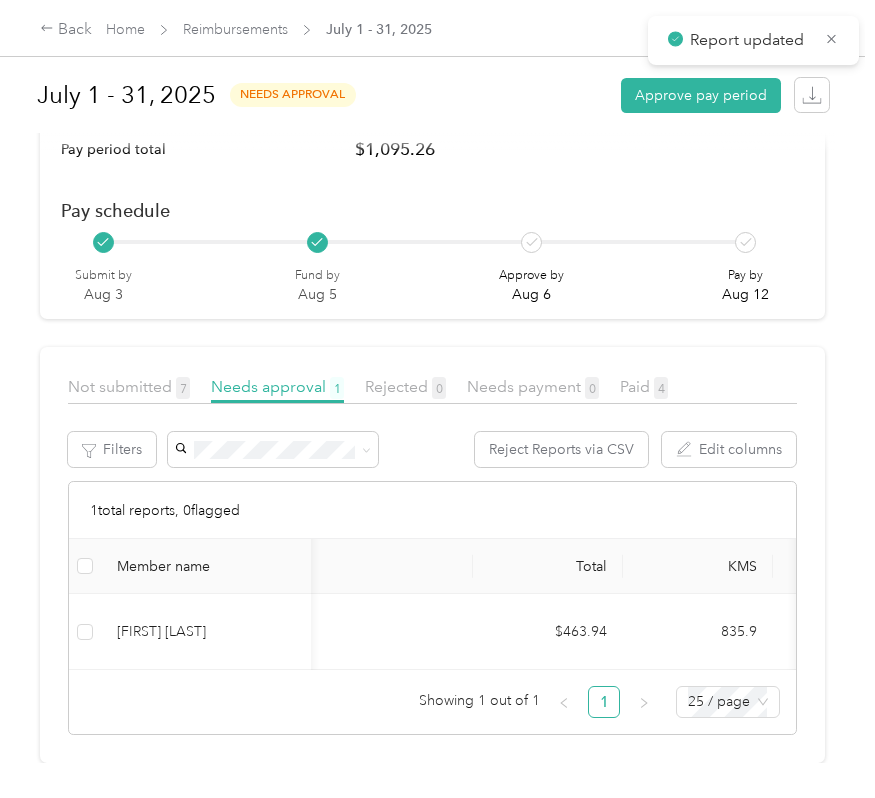 click on "[FIRST] [LAST]" at bounding box center [206, 632] 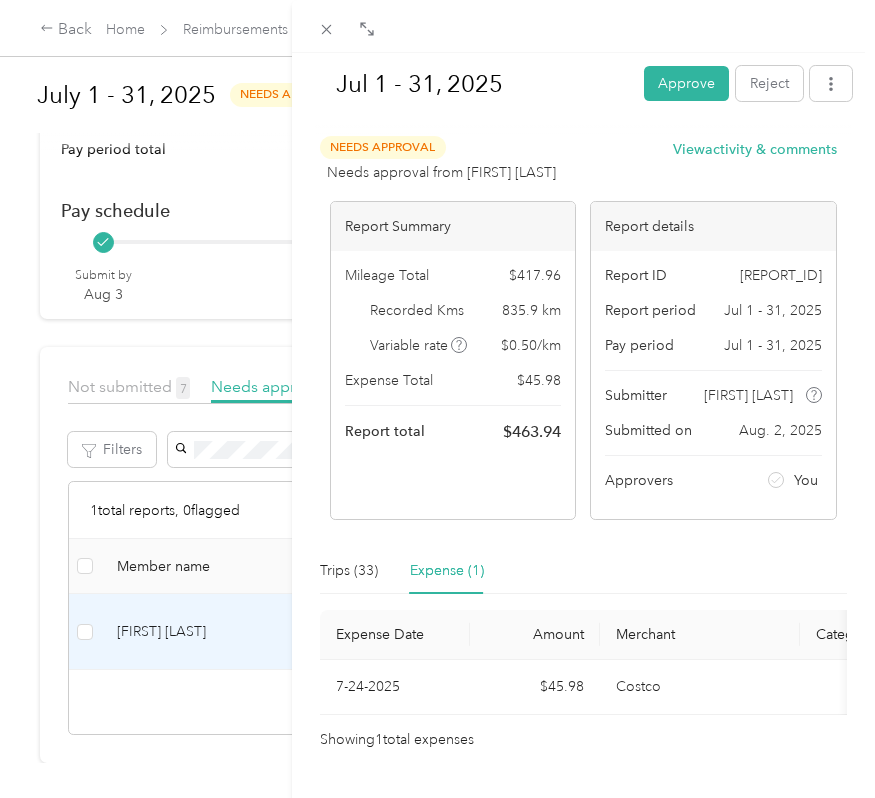 scroll, scrollTop: 39, scrollLeft: 0, axis: vertical 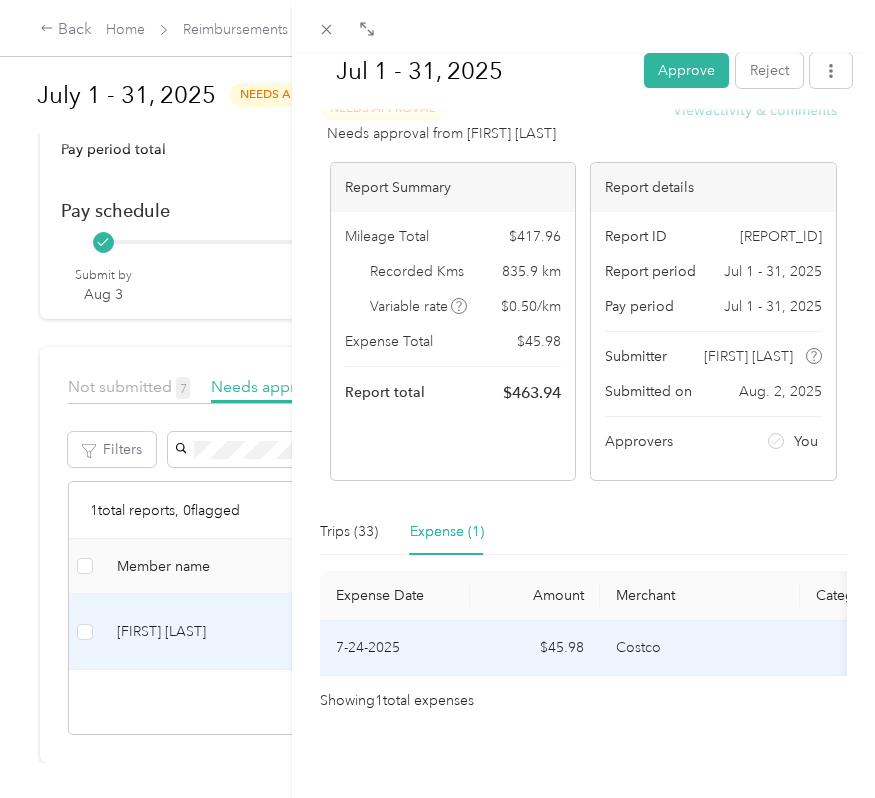 click on "7-24-2025" at bounding box center (395, 648) 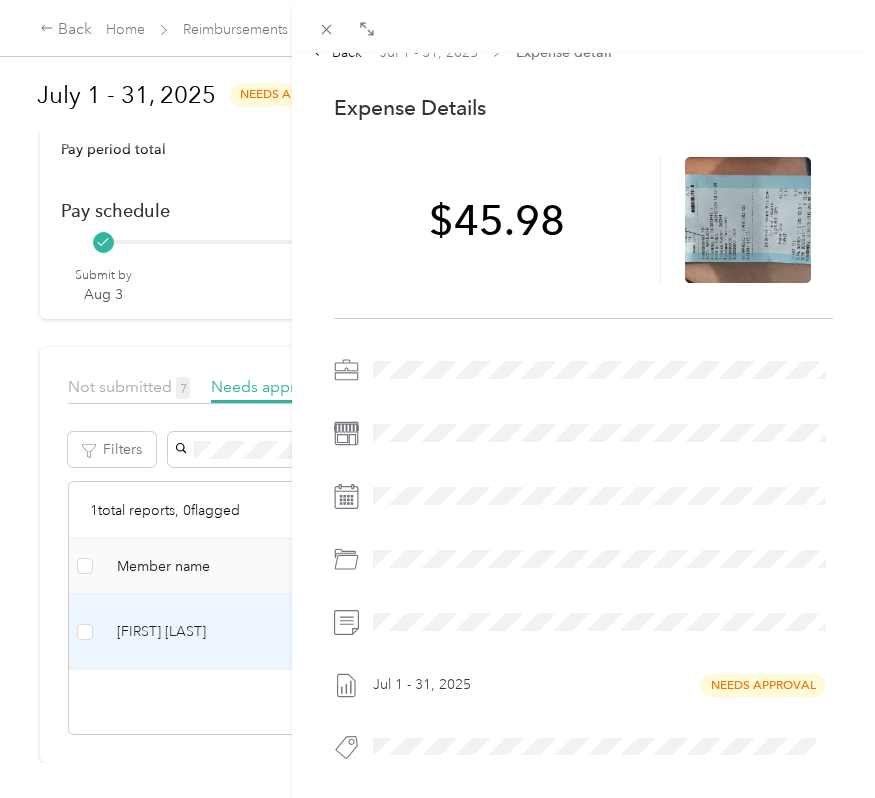 scroll, scrollTop: 0, scrollLeft: 0, axis: both 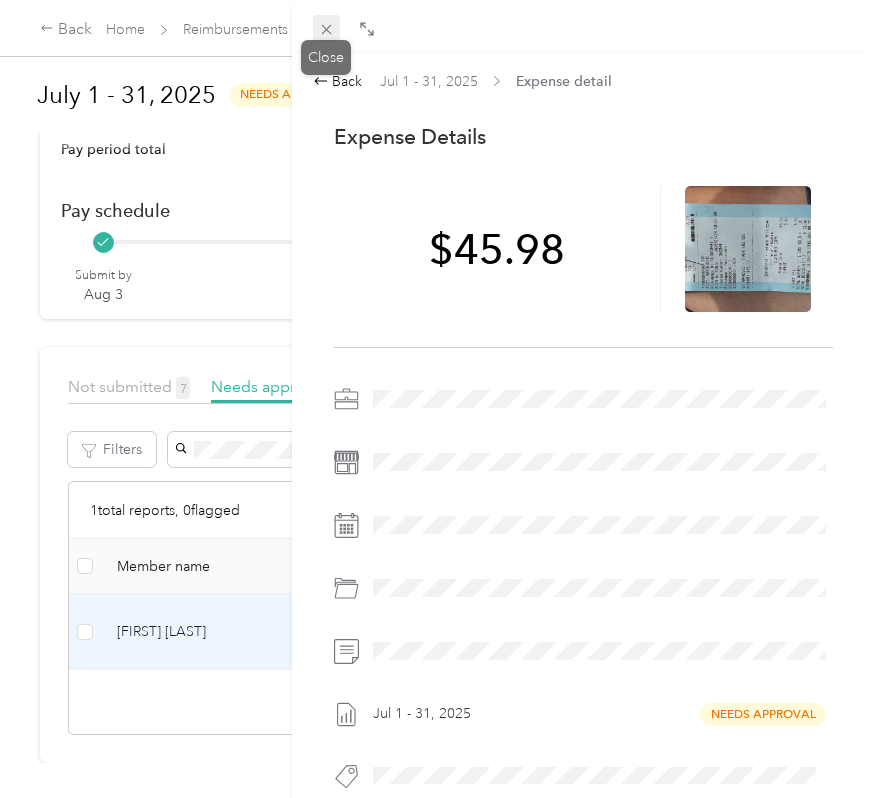 click 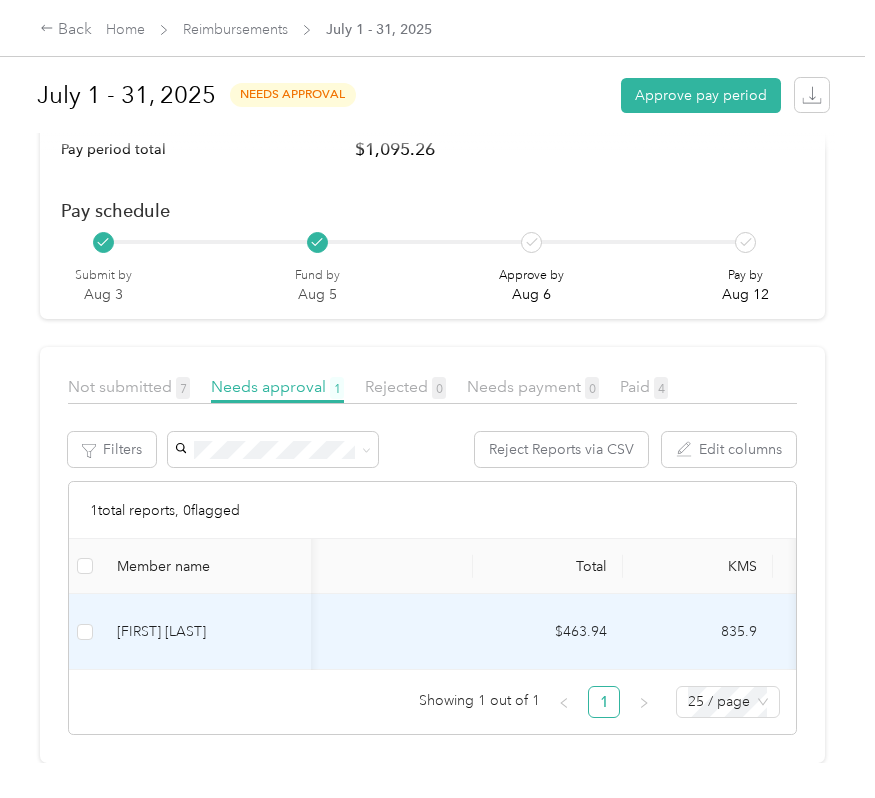 click on "[FIRST] [LAST]" at bounding box center [206, 632] 